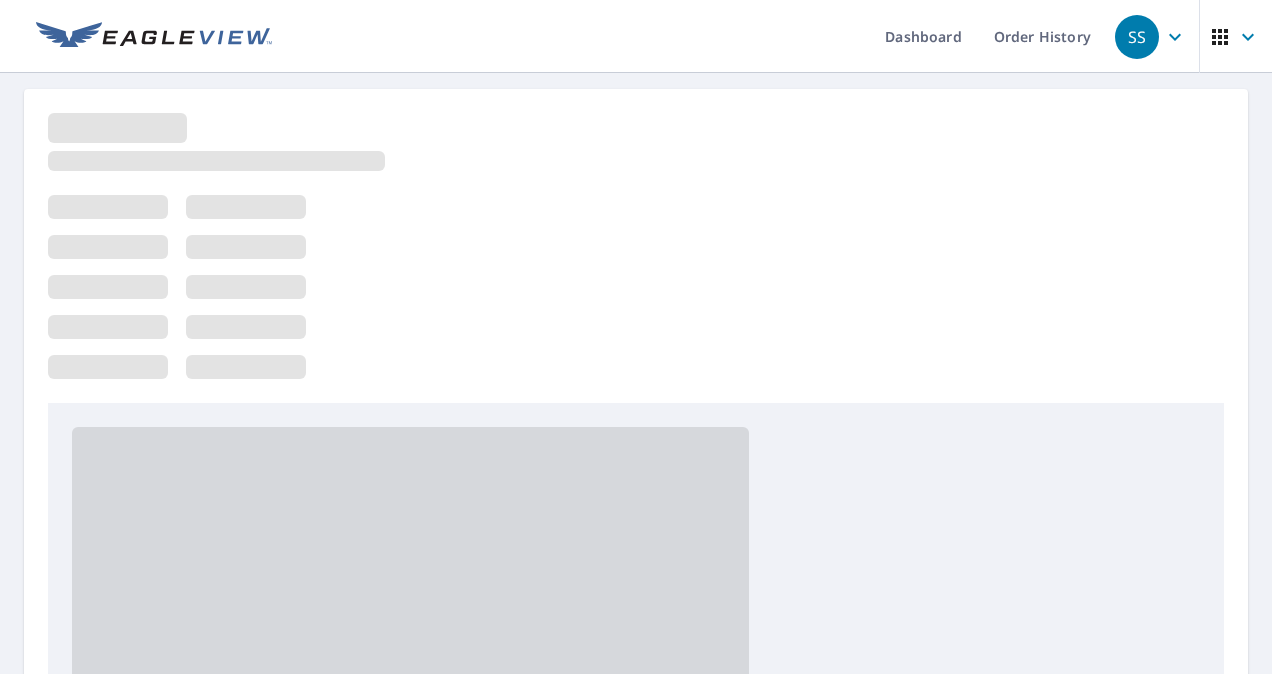 scroll, scrollTop: 0, scrollLeft: 0, axis: both 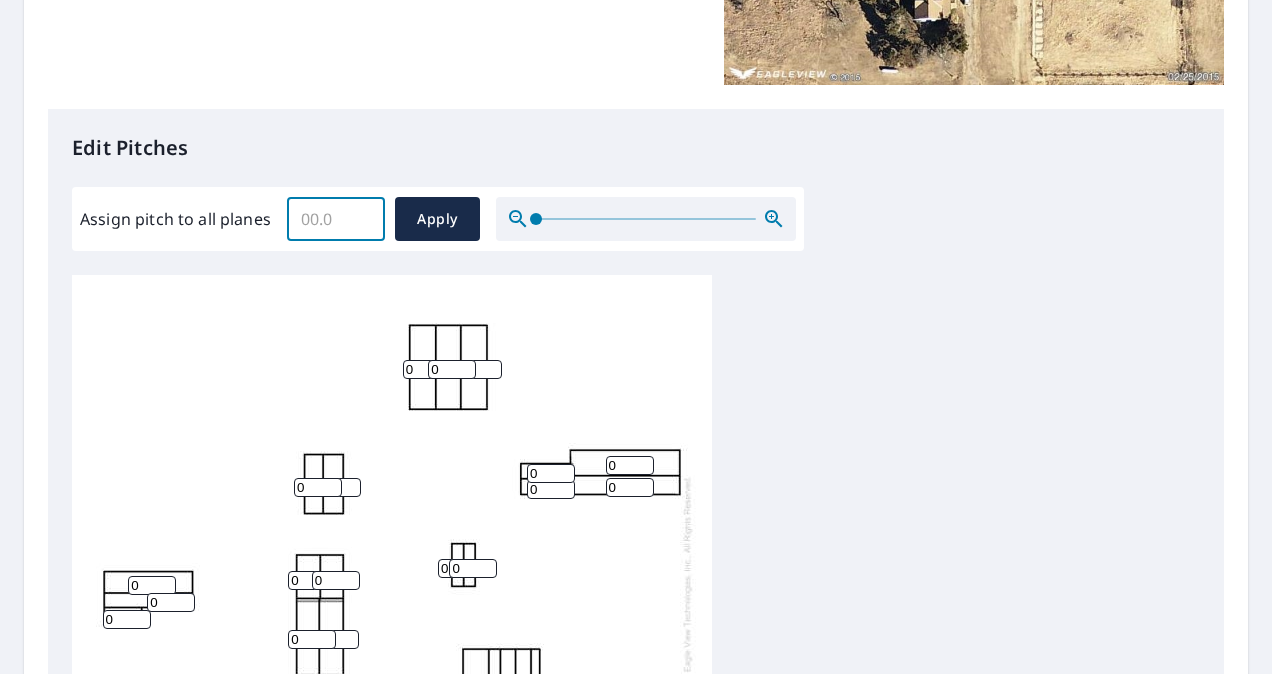 click on "Assign pitch to all planes" at bounding box center [336, 219] 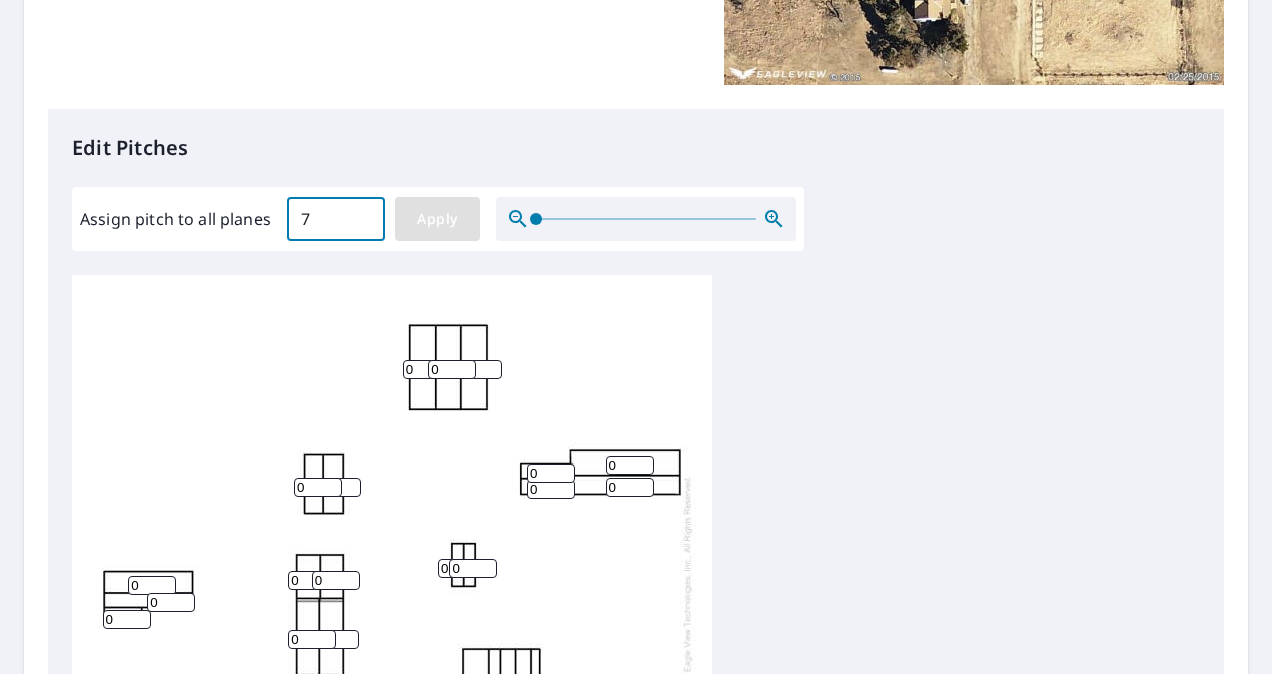 type on "7" 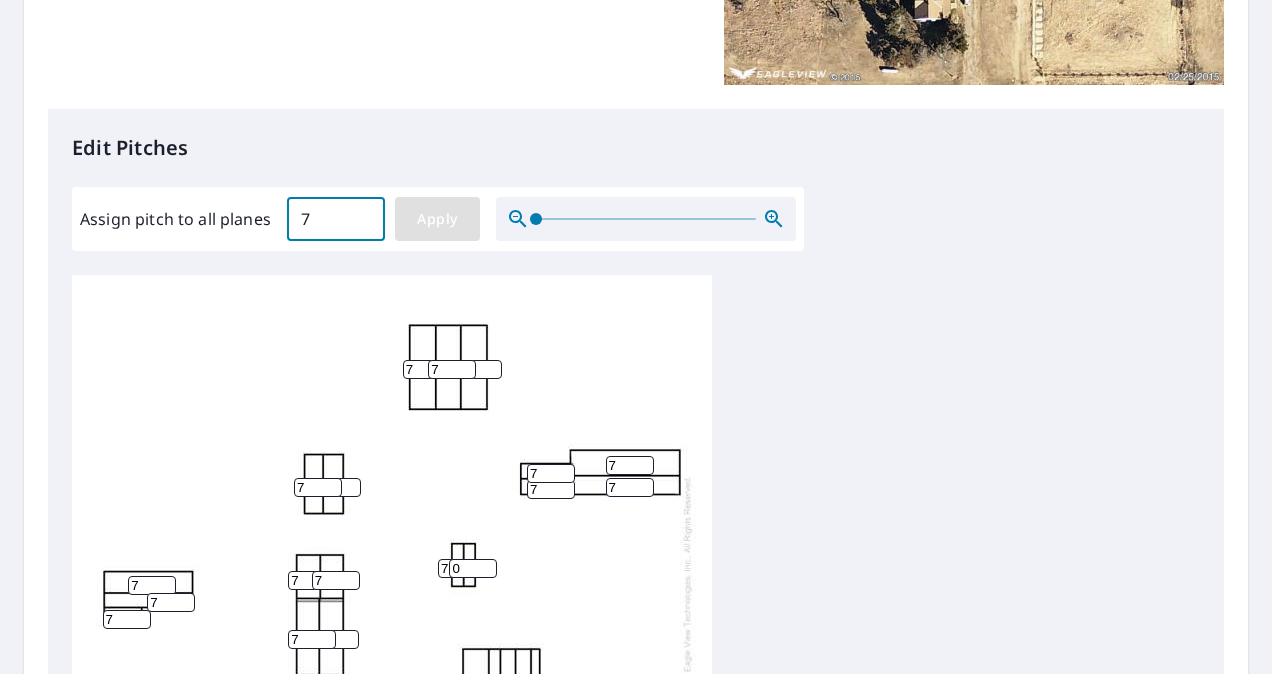 type on "7" 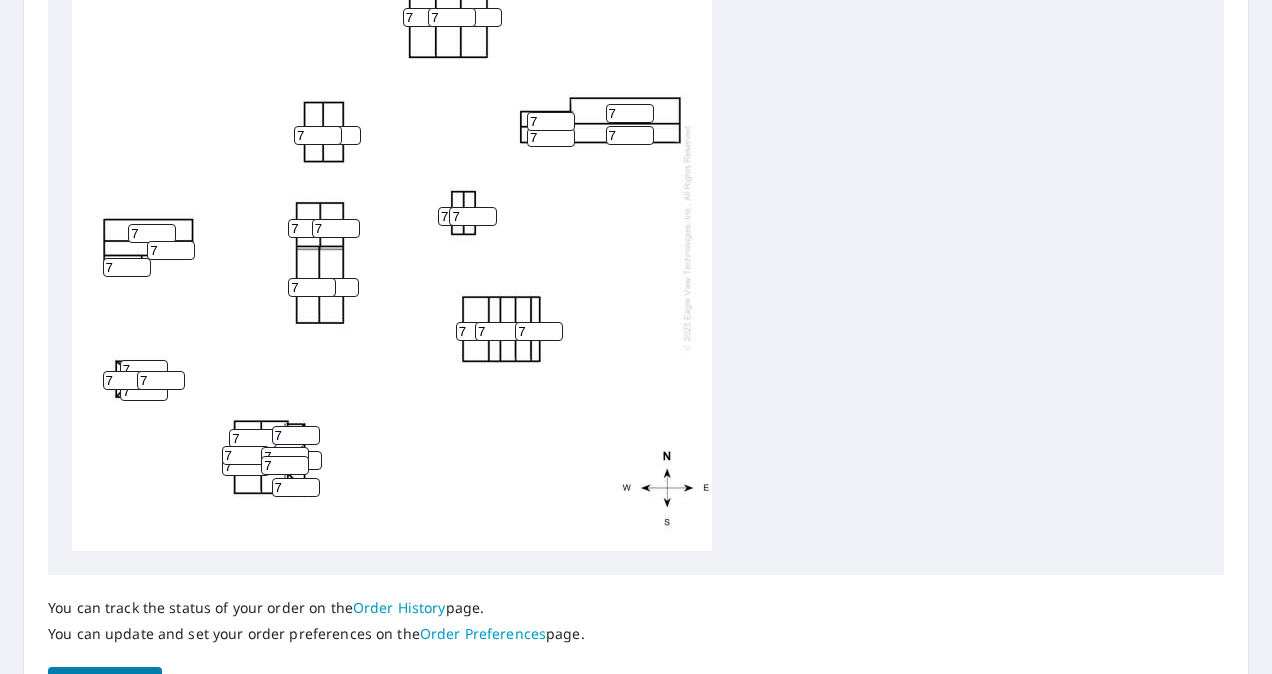 scroll, scrollTop: 818, scrollLeft: 0, axis: vertical 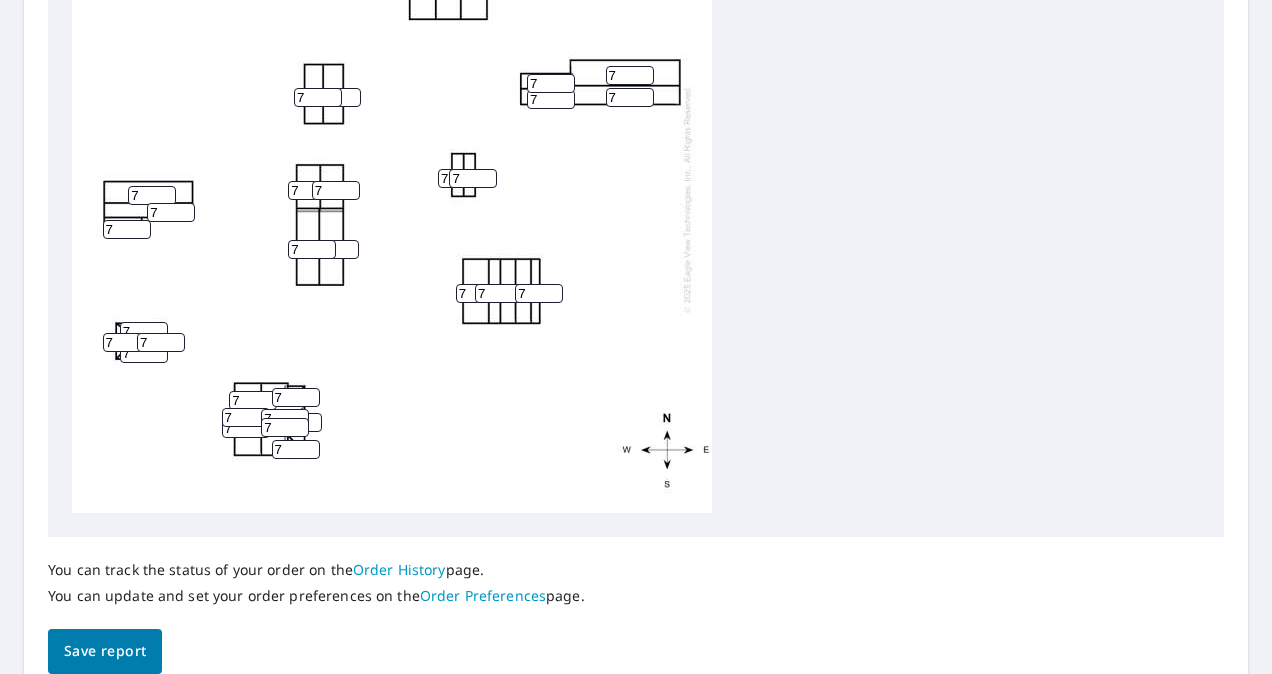 drag, startPoint x: 296, startPoint y: 451, endPoint x: 266, endPoint y: 451, distance: 30 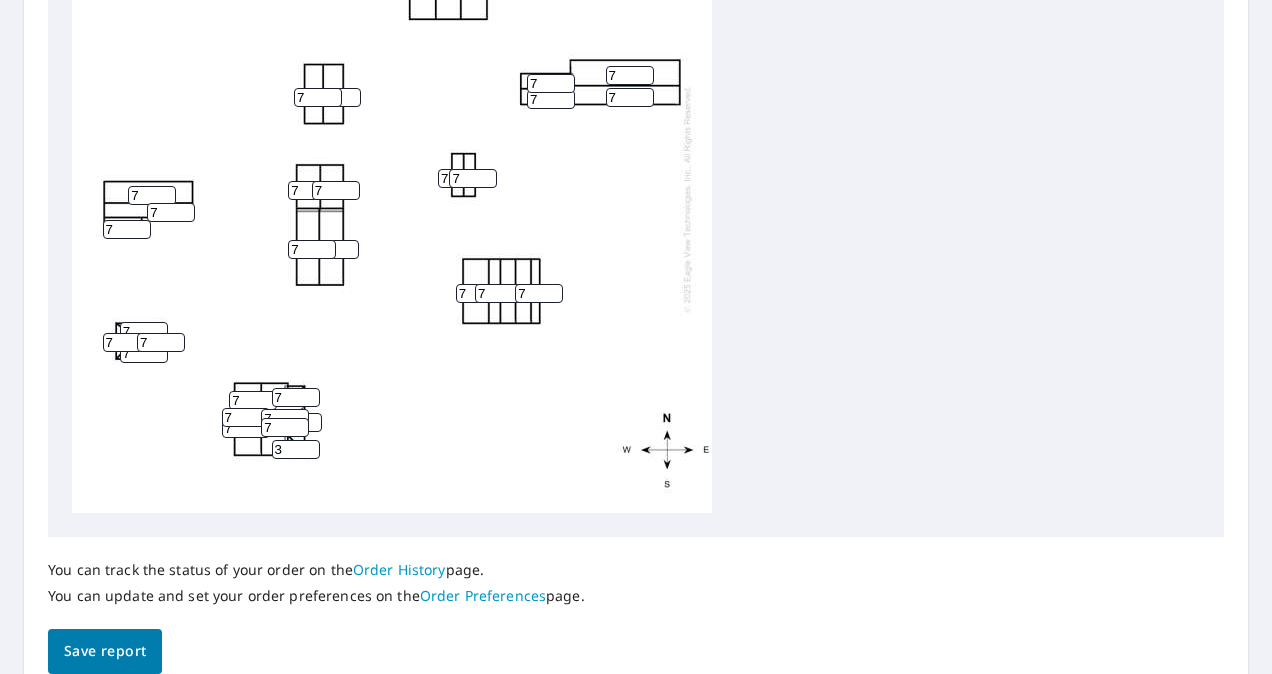 type on "3" 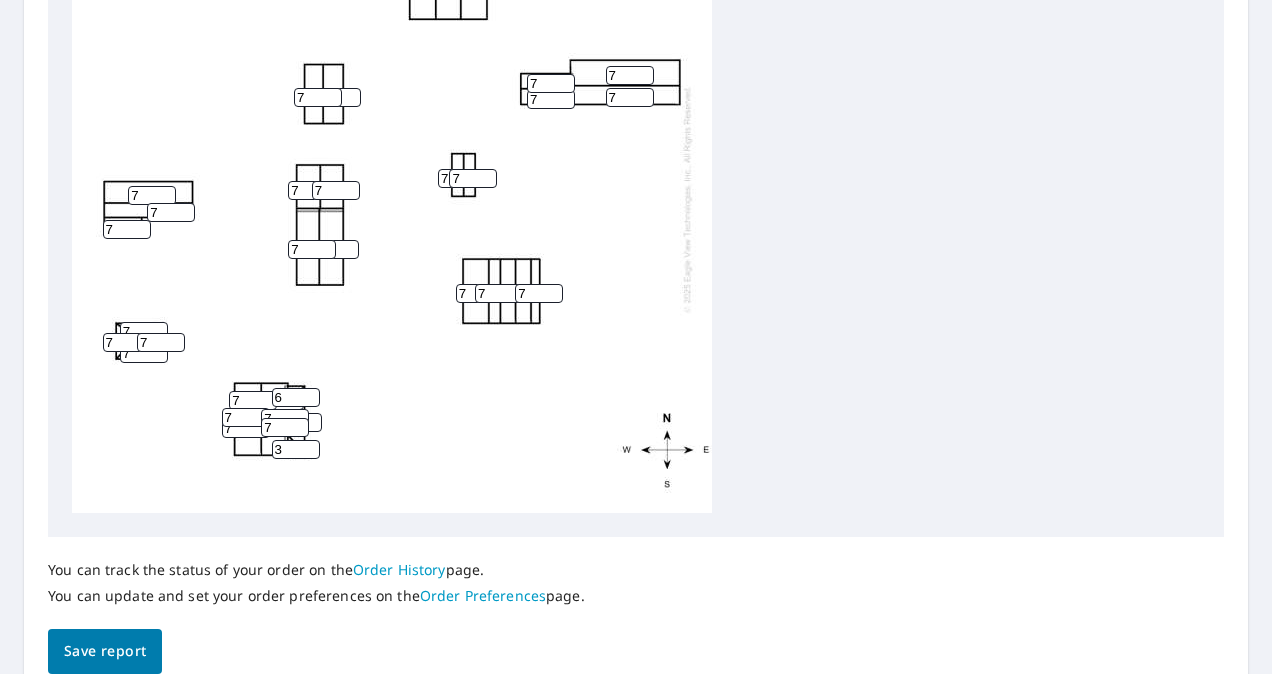 type on "6" 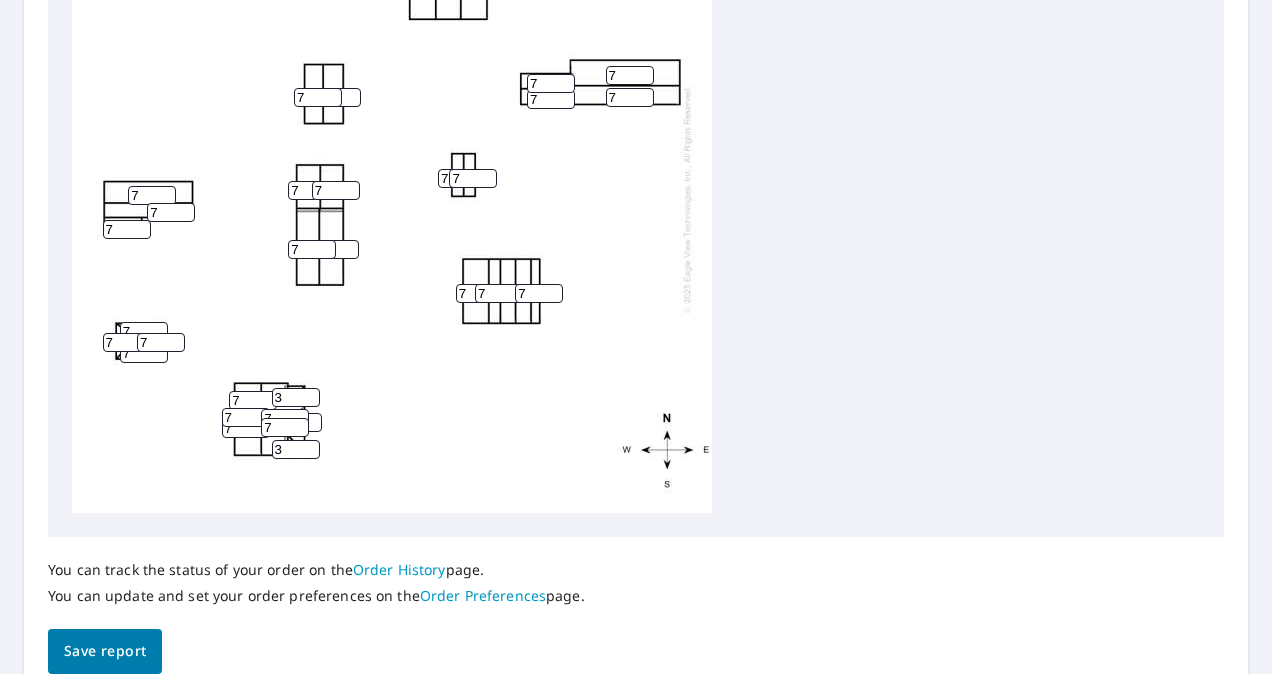 type on "3" 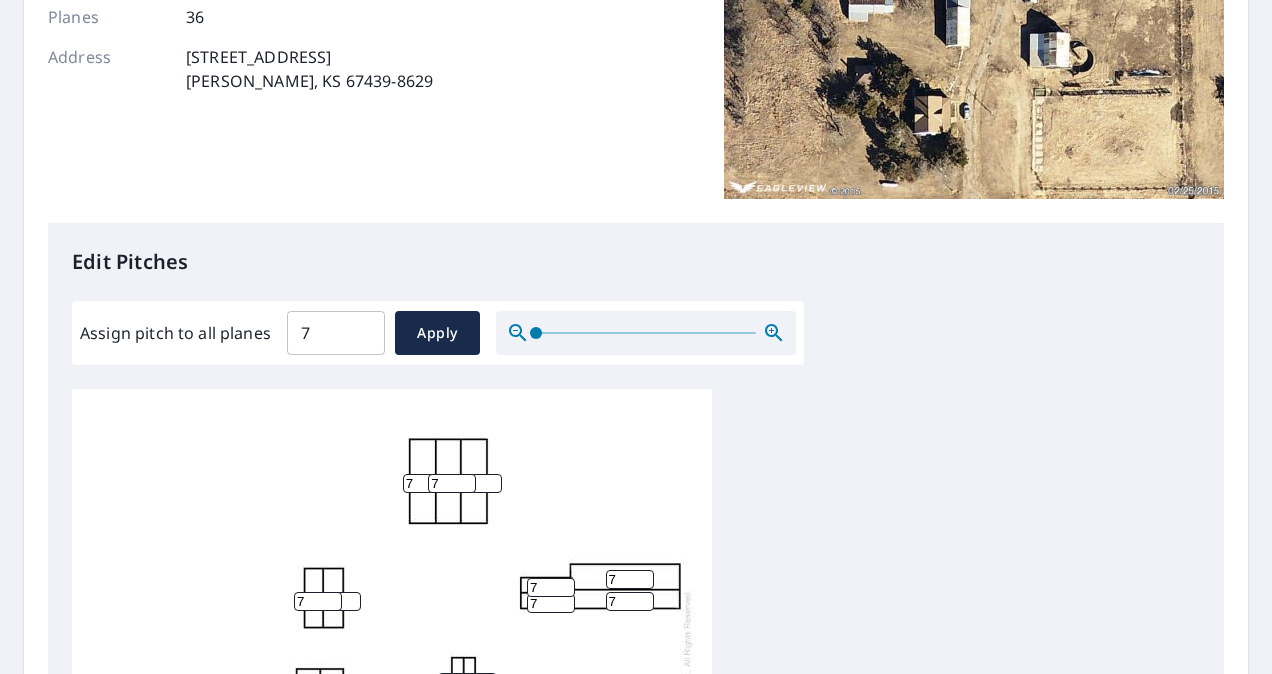 scroll, scrollTop: 272, scrollLeft: 0, axis: vertical 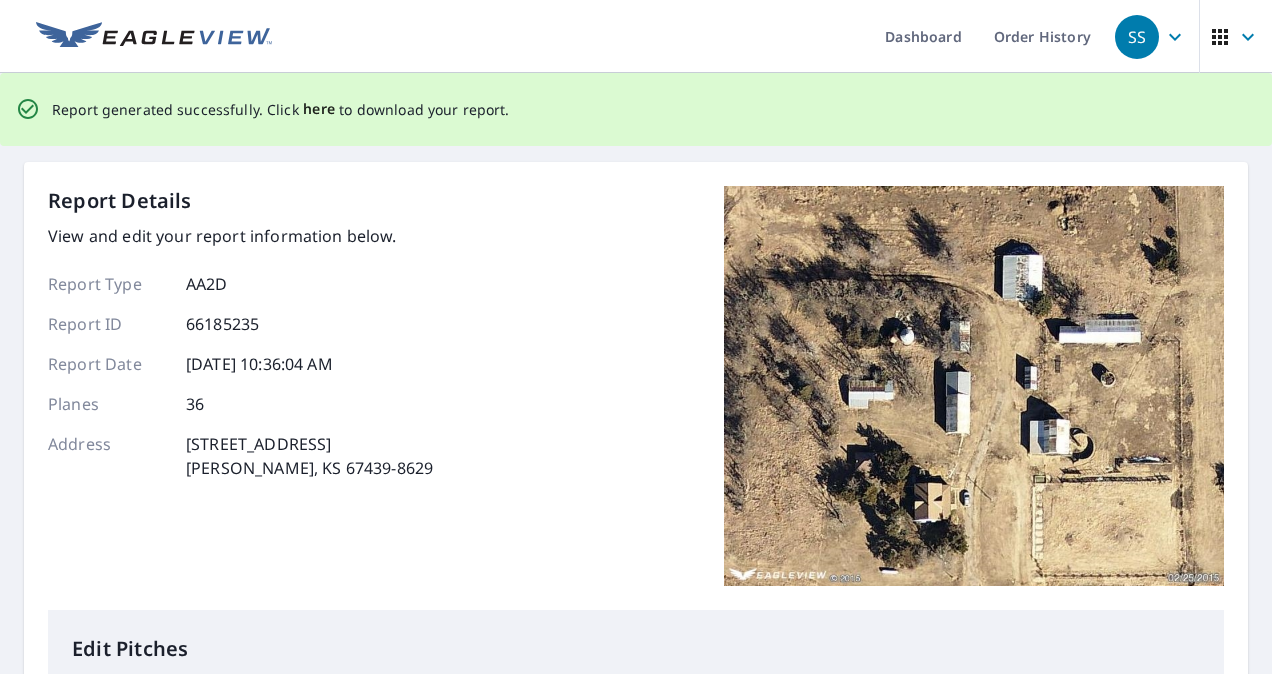 click on "here" at bounding box center (319, 109) 